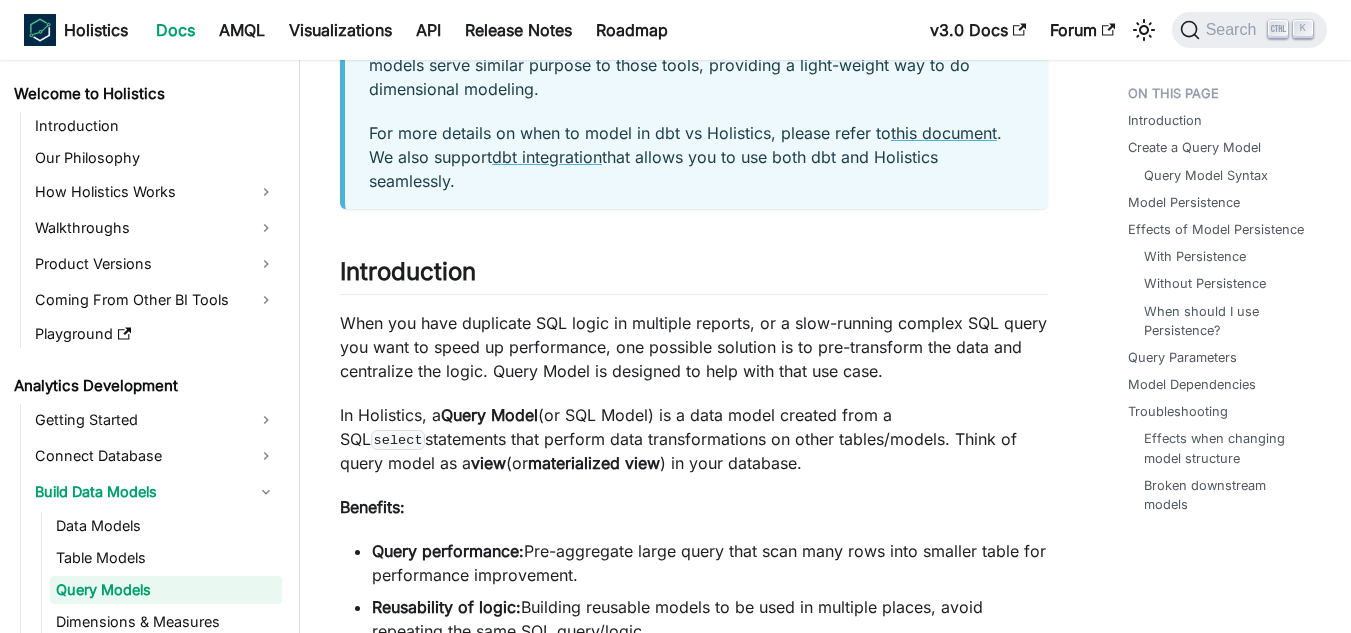 scroll, scrollTop: 300, scrollLeft: 0, axis: vertical 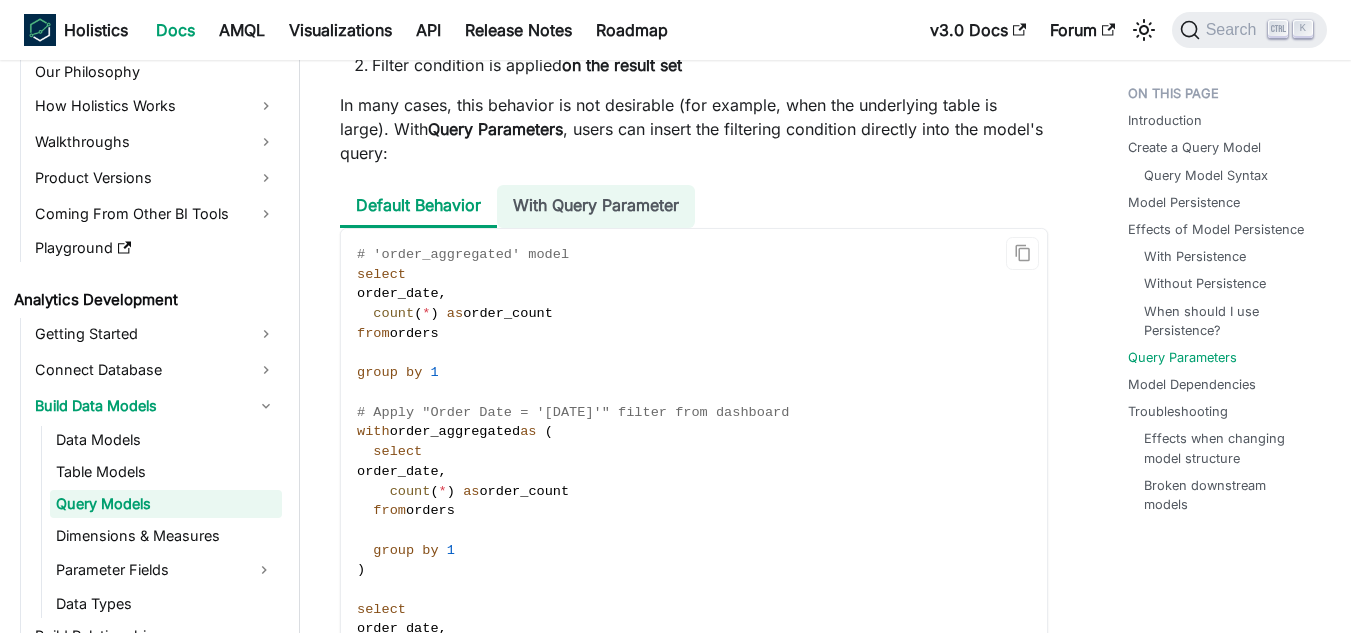 click on "With Query Parameter" at bounding box center [596, 206] 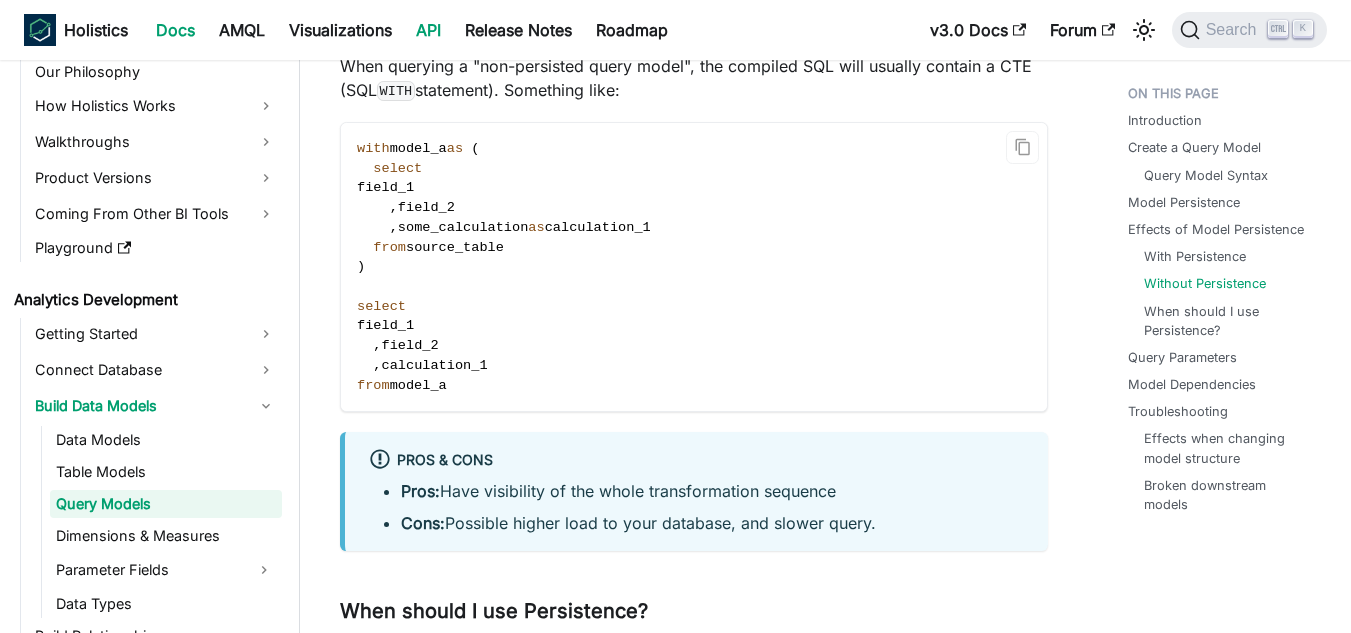 scroll, scrollTop: 5000, scrollLeft: 0, axis: vertical 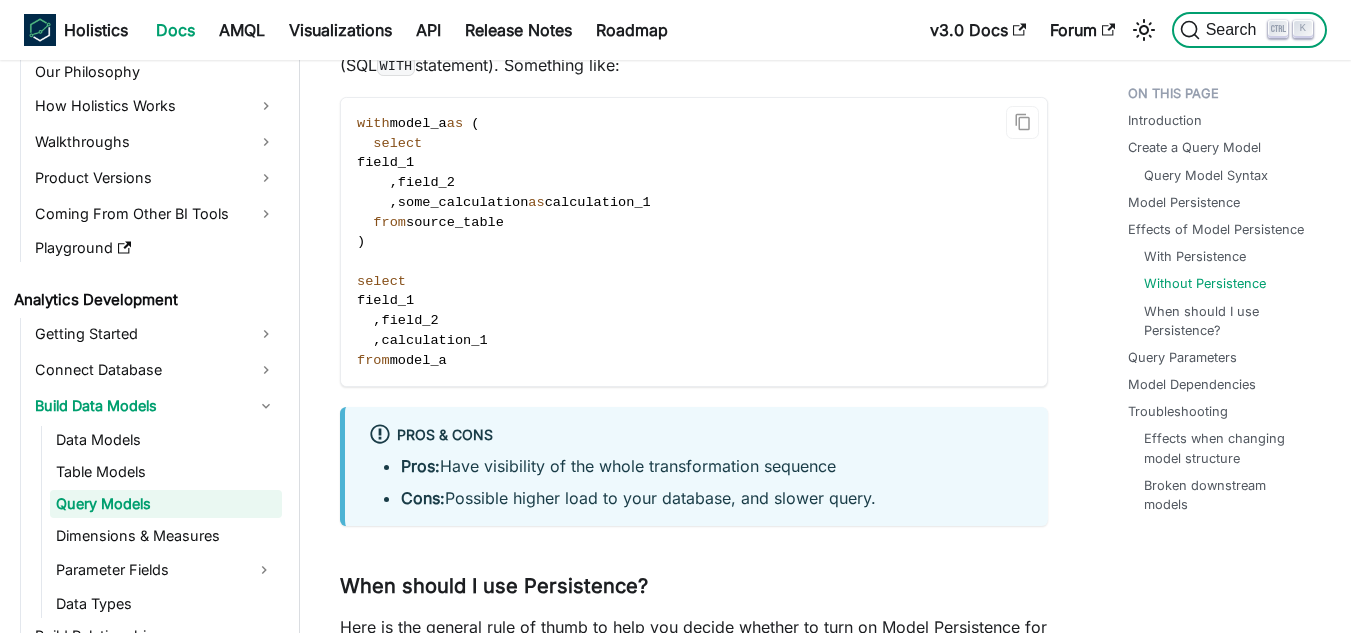 click on "Search" at bounding box center [1234, 30] 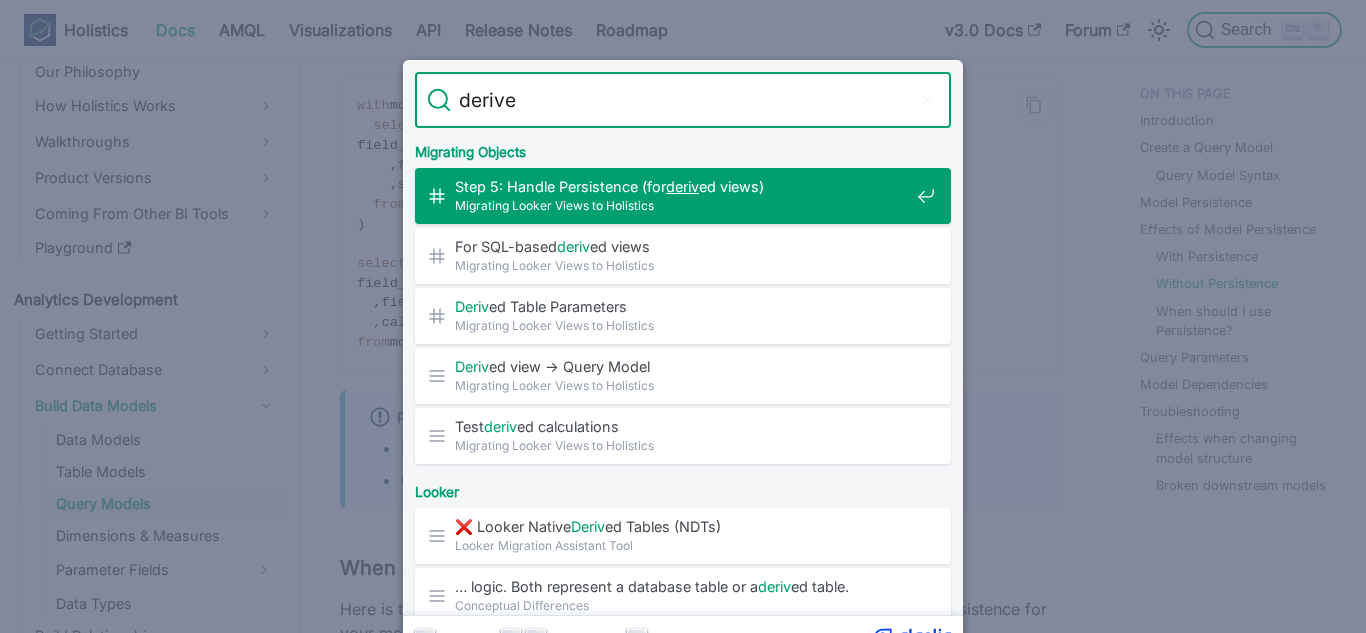type on "derived" 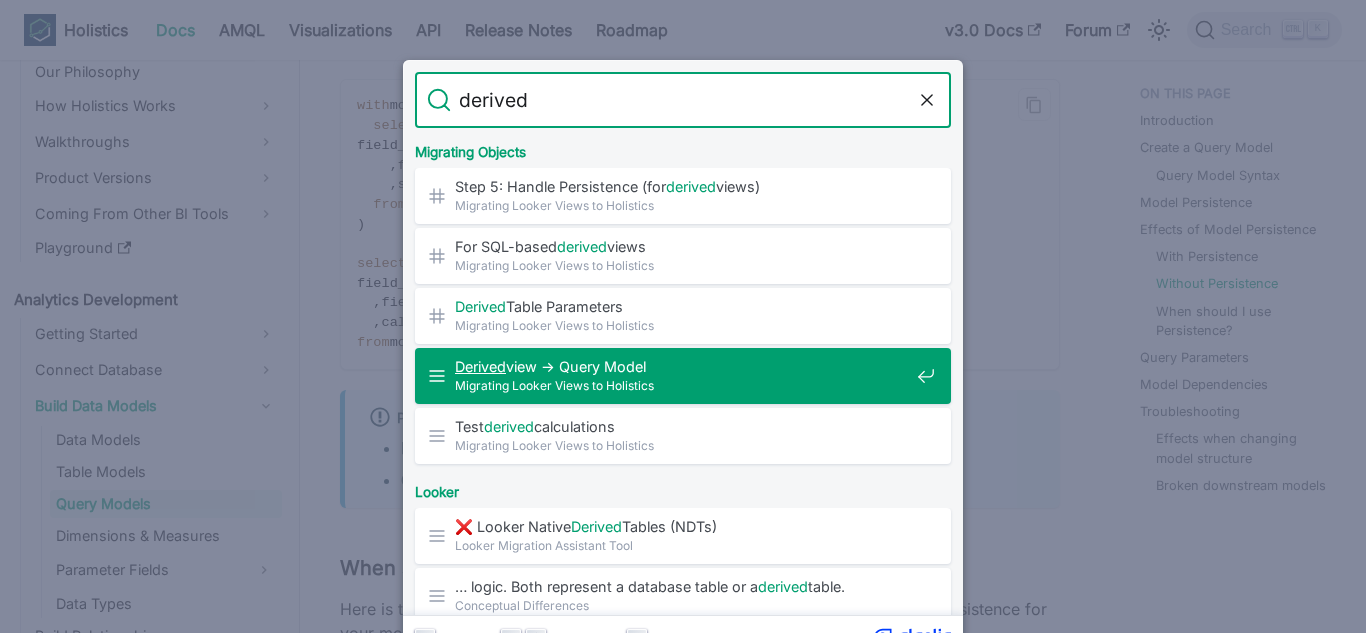 click on "Derived  view → Query Model Migrating Looker Views to Holistics" at bounding box center (689, 376) 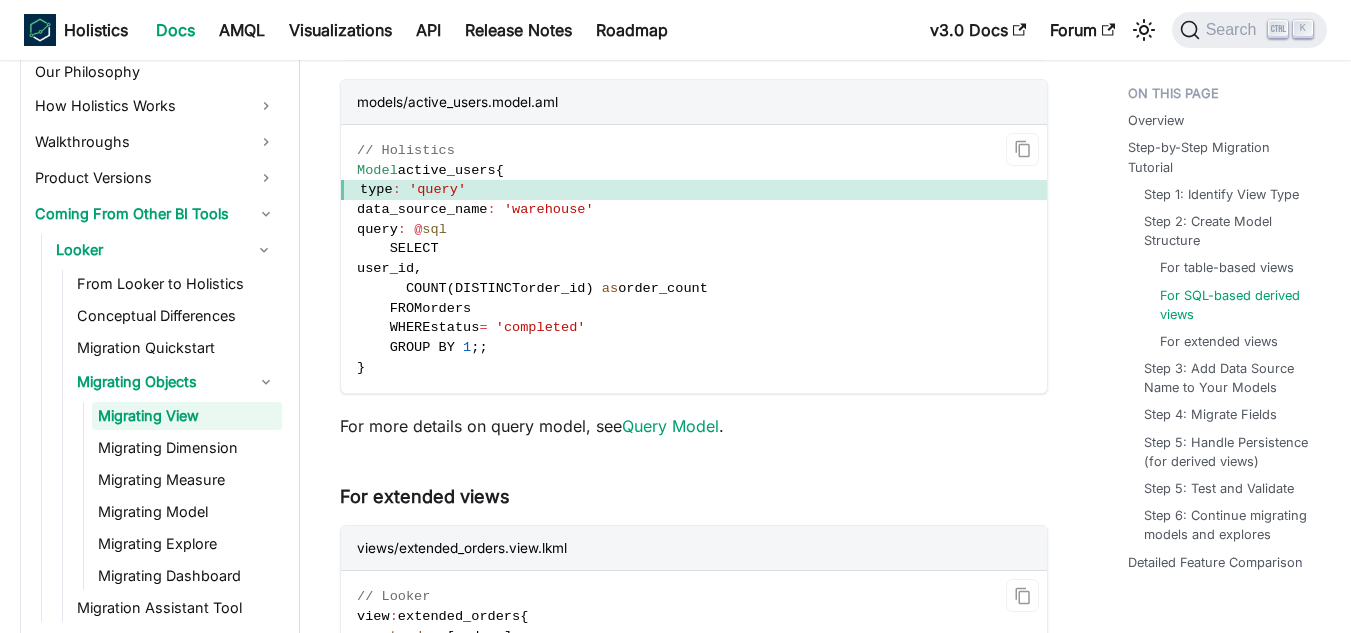 scroll, scrollTop: 2700, scrollLeft: 0, axis: vertical 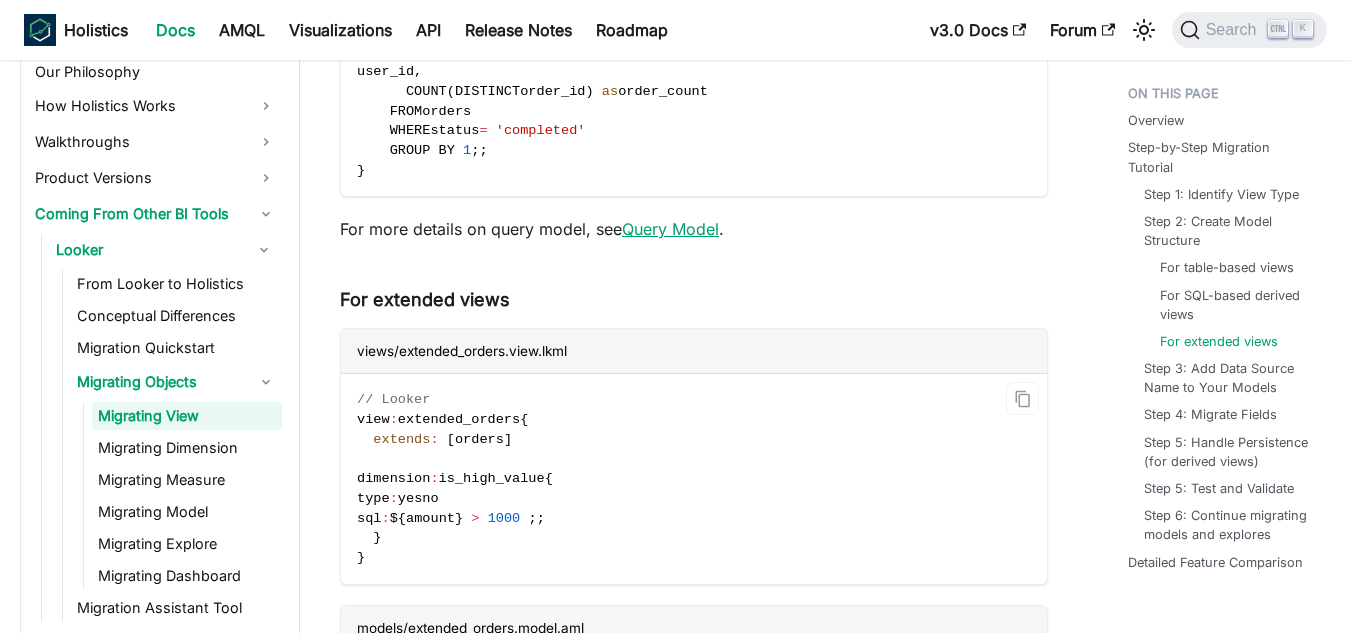 click on "Query Model" at bounding box center (670, 229) 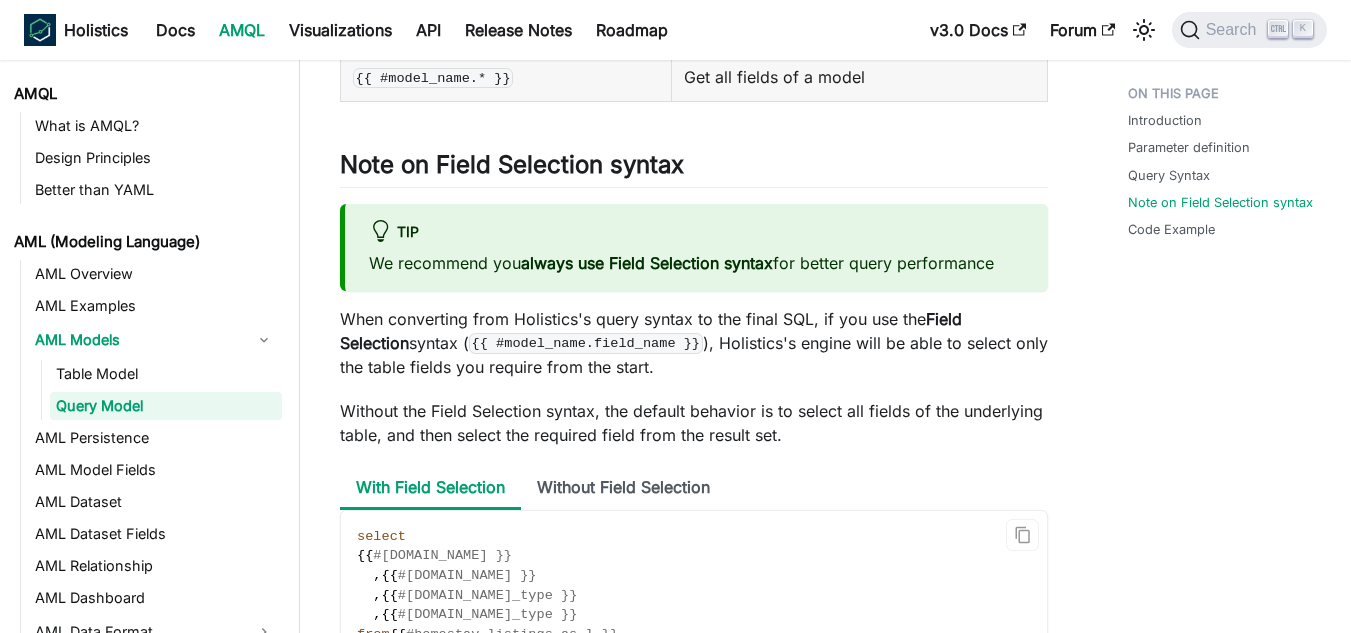 scroll, scrollTop: 1900, scrollLeft: 0, axis: vertical 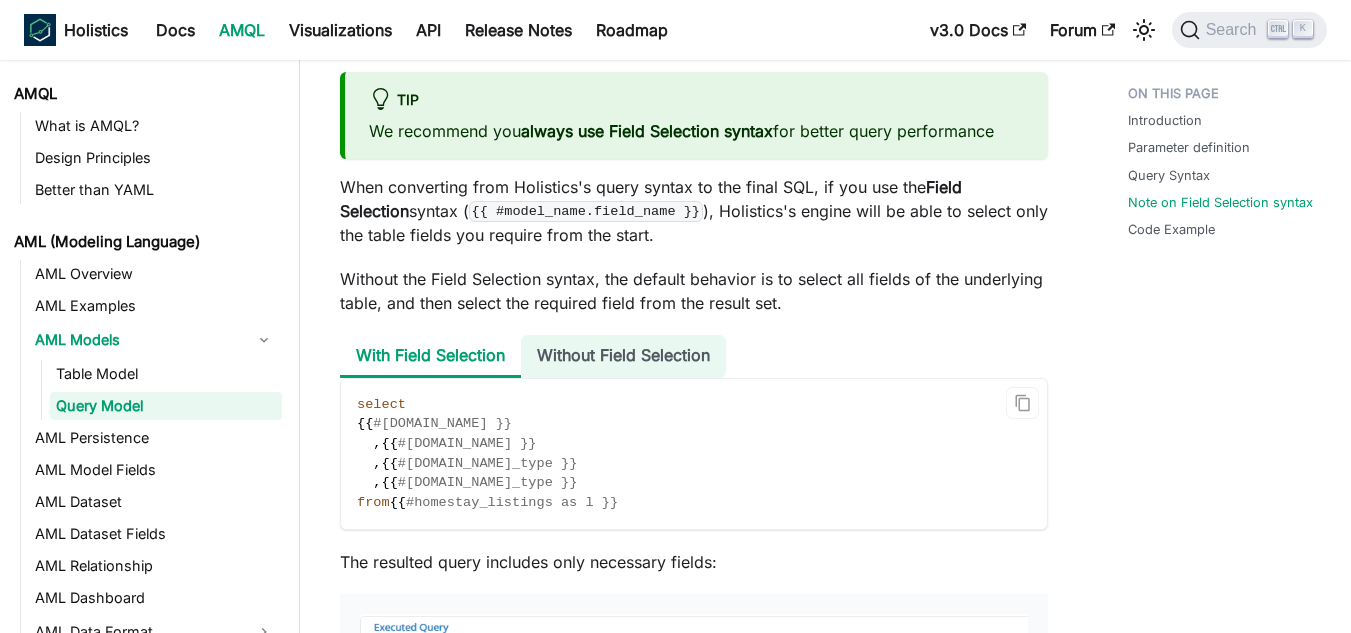 click on "Without Field Selection" at bounding box center (623, 356) 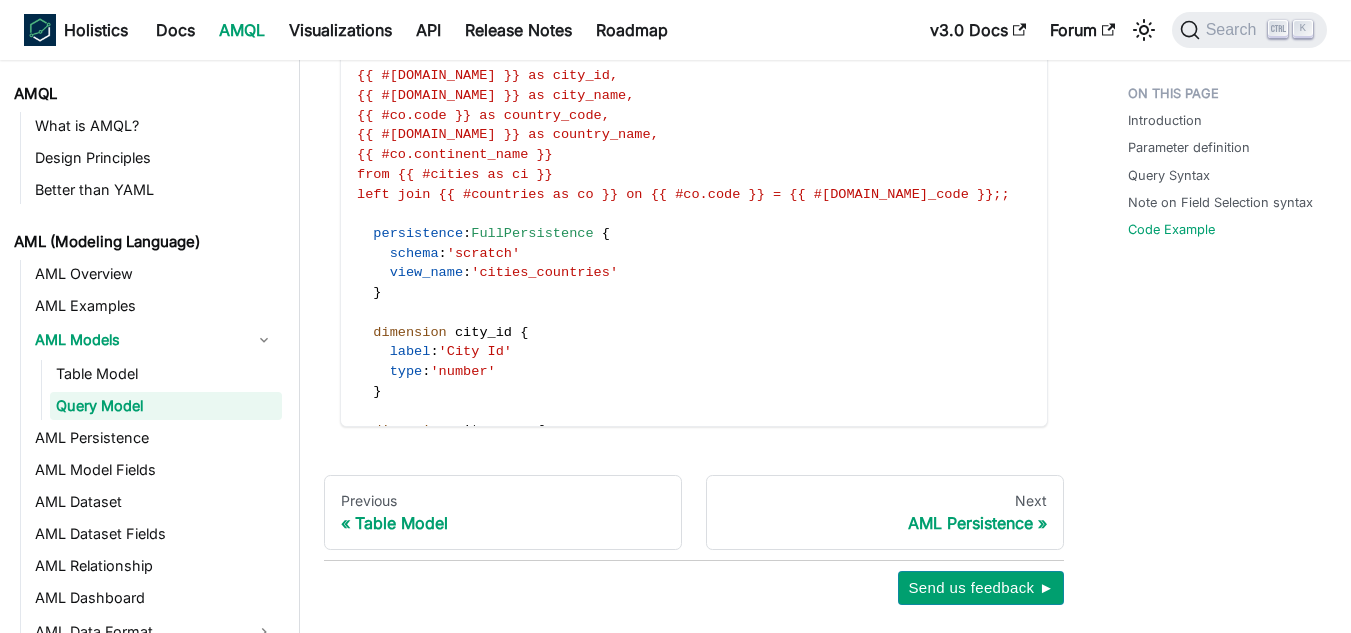 scroll, scrollTop: 3367, scrollLeft: 0, axis: vertical 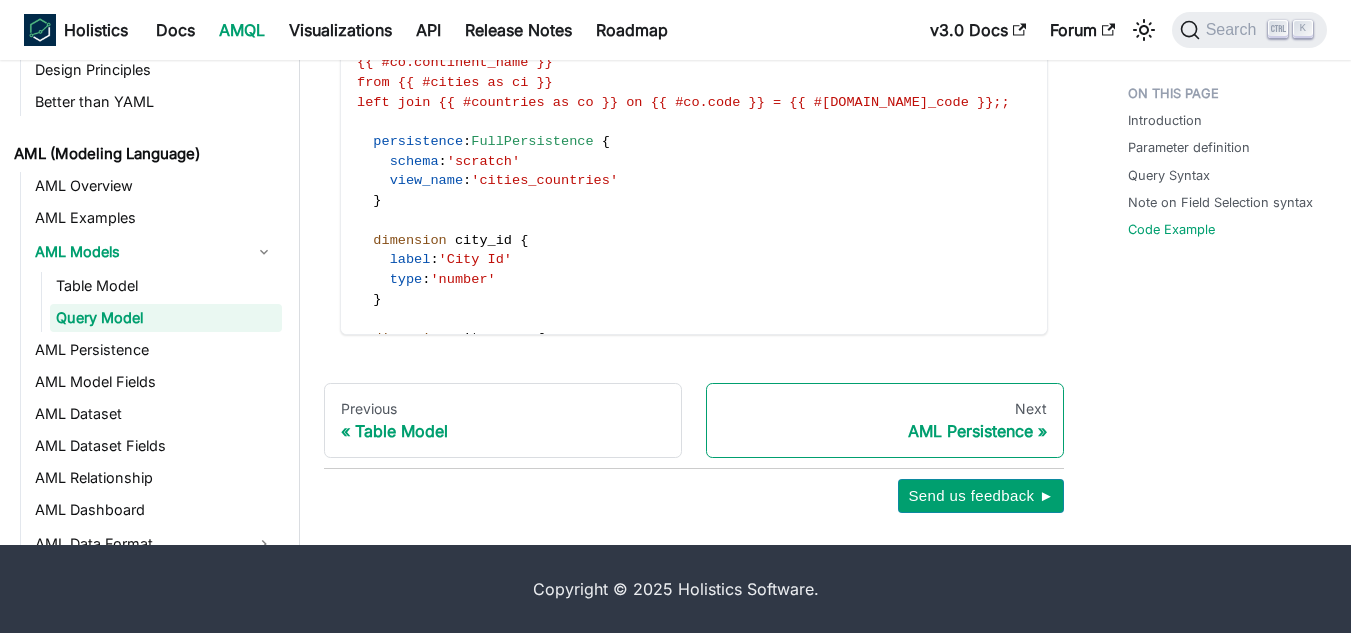 click on "AML Persistence" at bounding box center (885, 431) 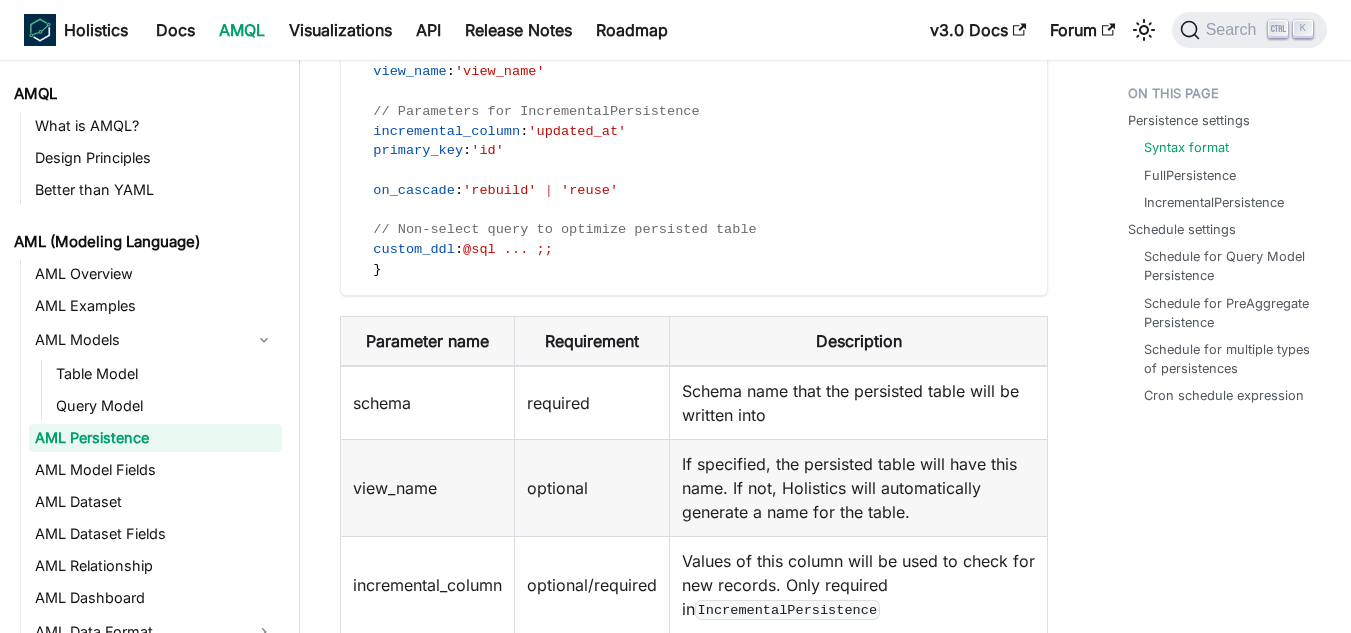 scroll, scrollTop: 500, scrollLeft: 0, axis: vertical 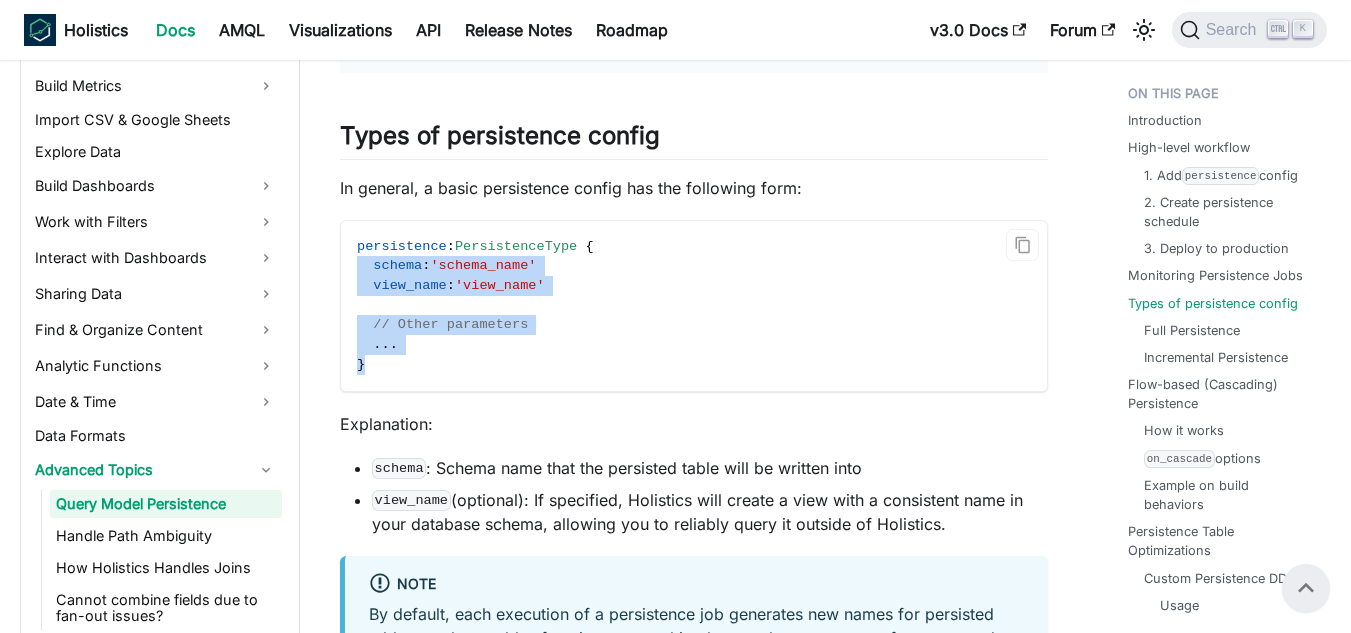 drag, startPoint x: 371, startPoint y: 361, endPoint x: 355, endPoint y: 265, distance: 97.3242 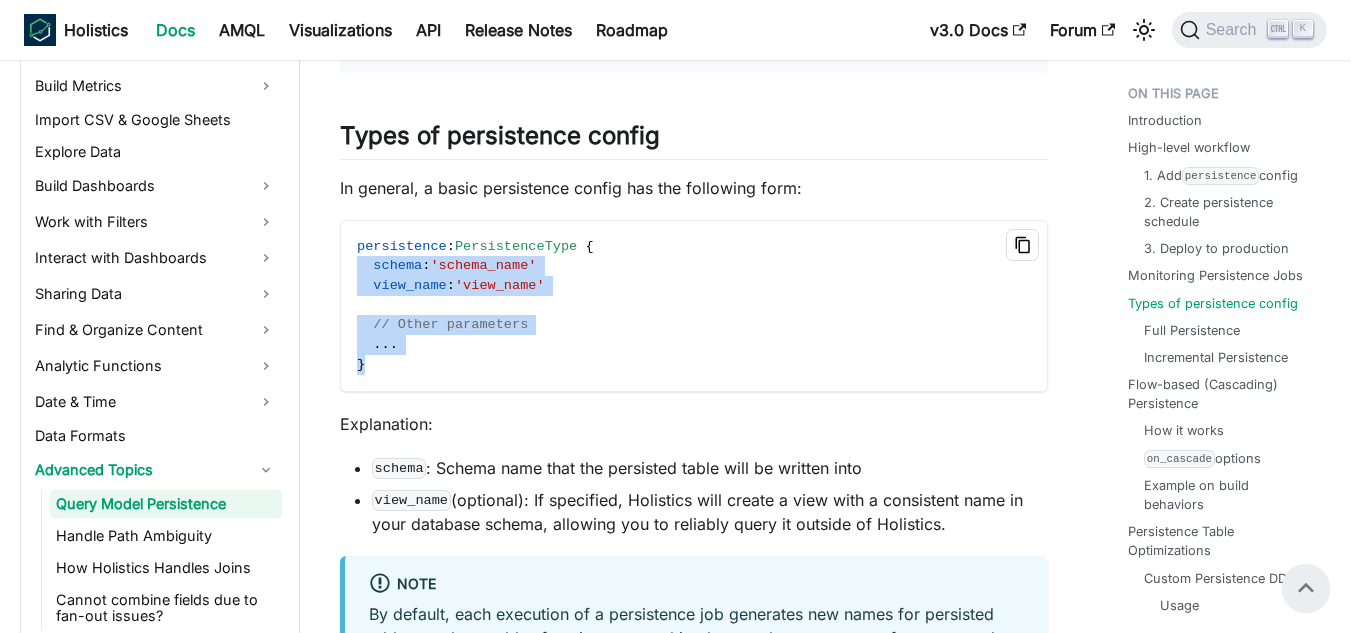 click 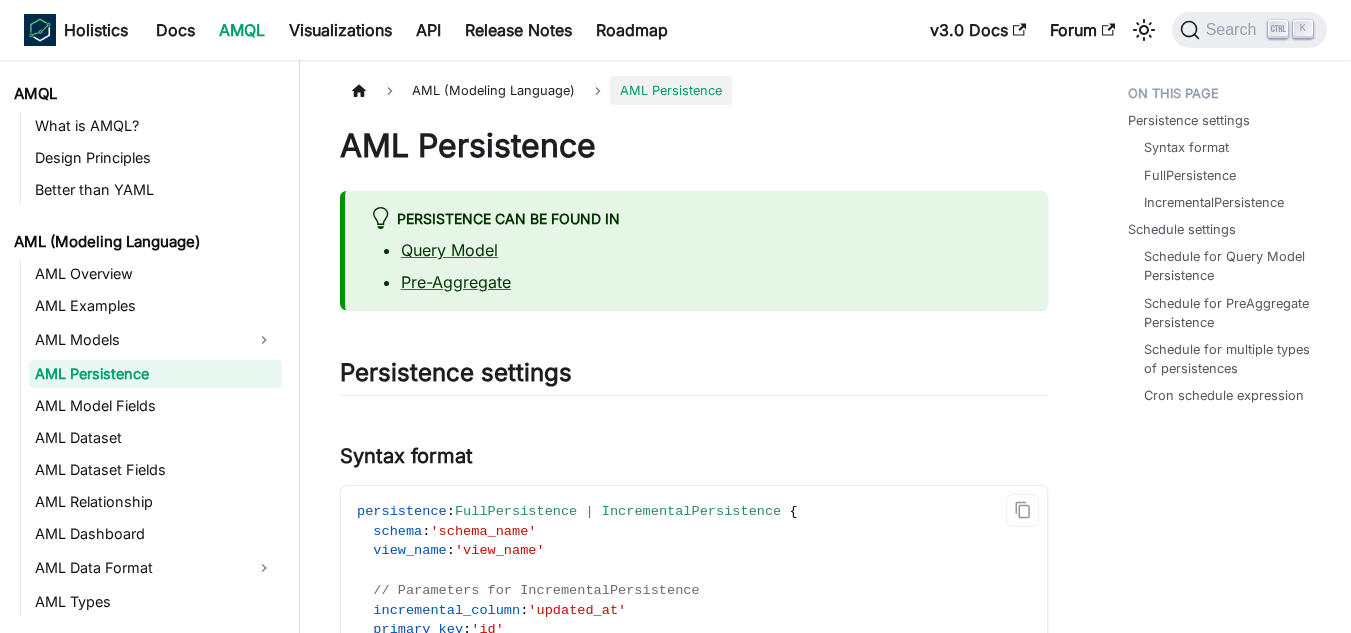 scroll, scrollTop: 0, scrollLeft: 0, axis: both 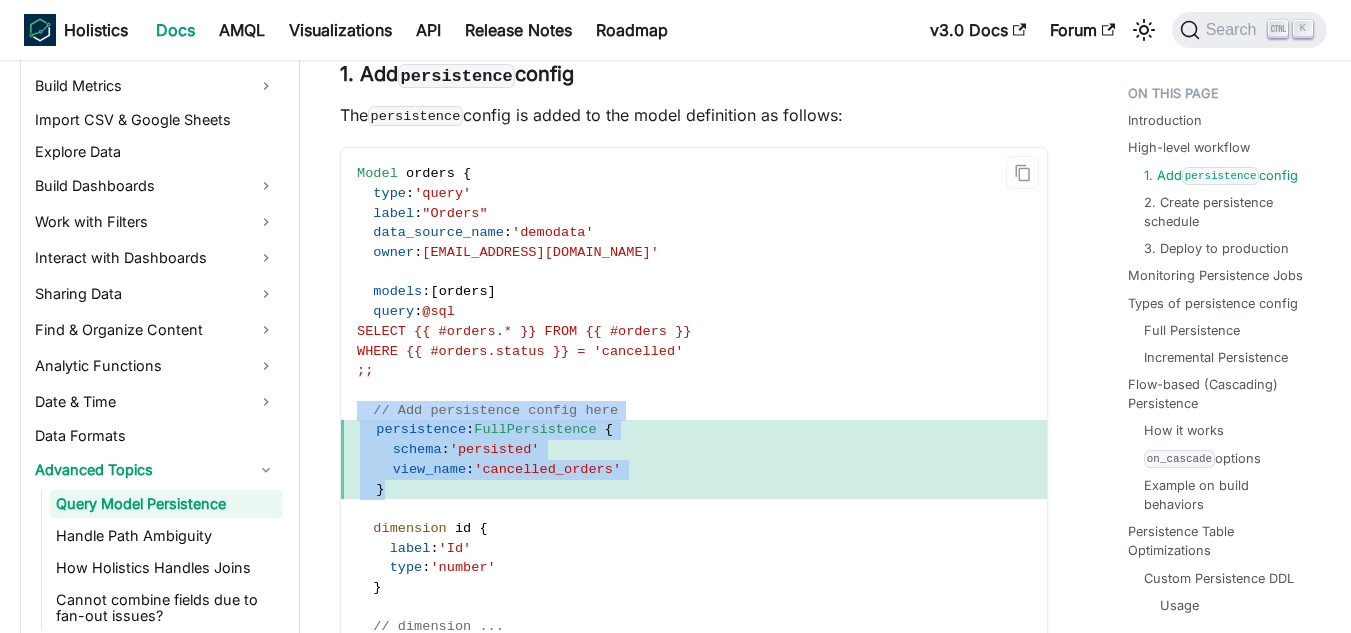 drag, startPoint x: 397, startPoint y: 490, endPoint x: 352, endPoint y: 411, distance: 90.91754 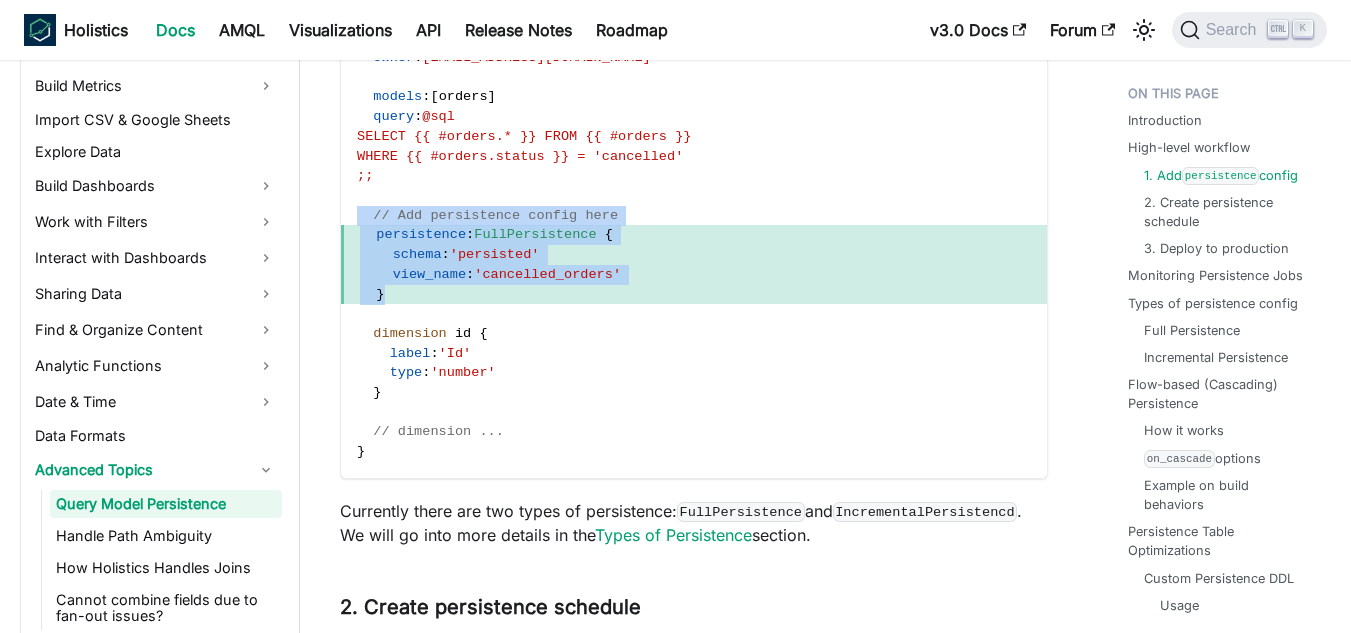 scroll, scrollTop: 1200, scrollLeft: 0, axis: vertical 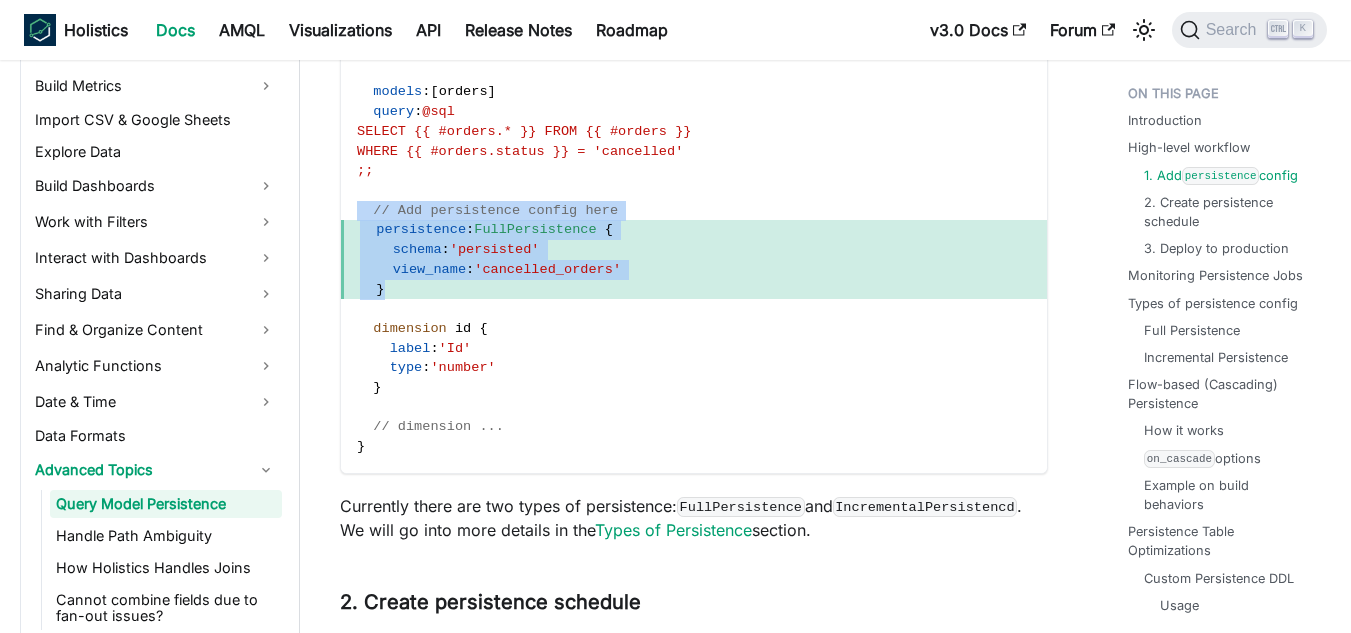click on "}" at bounding box center (694, 290) 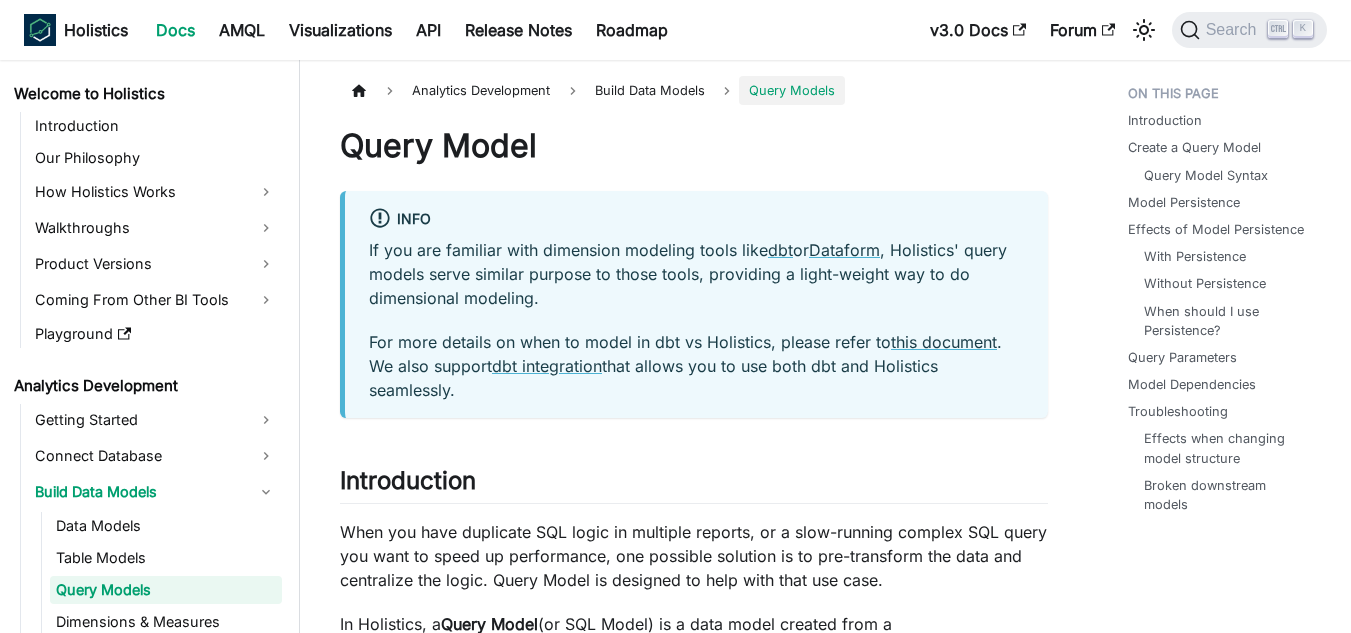 scroll, scrollTop: 0, scrollLeft: 0, axis: both 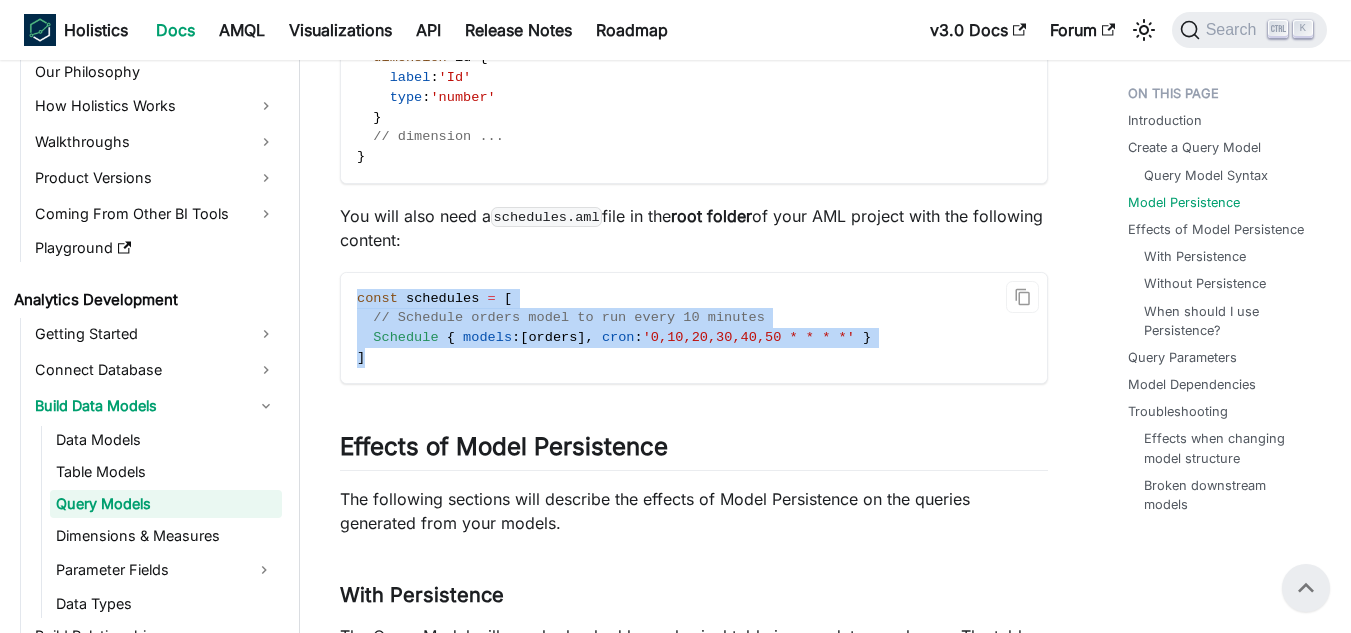 drag, startPoint x: 380, startPoint y: 356, endPoint x: 358, endPoint y: 294, distance: 65.78754 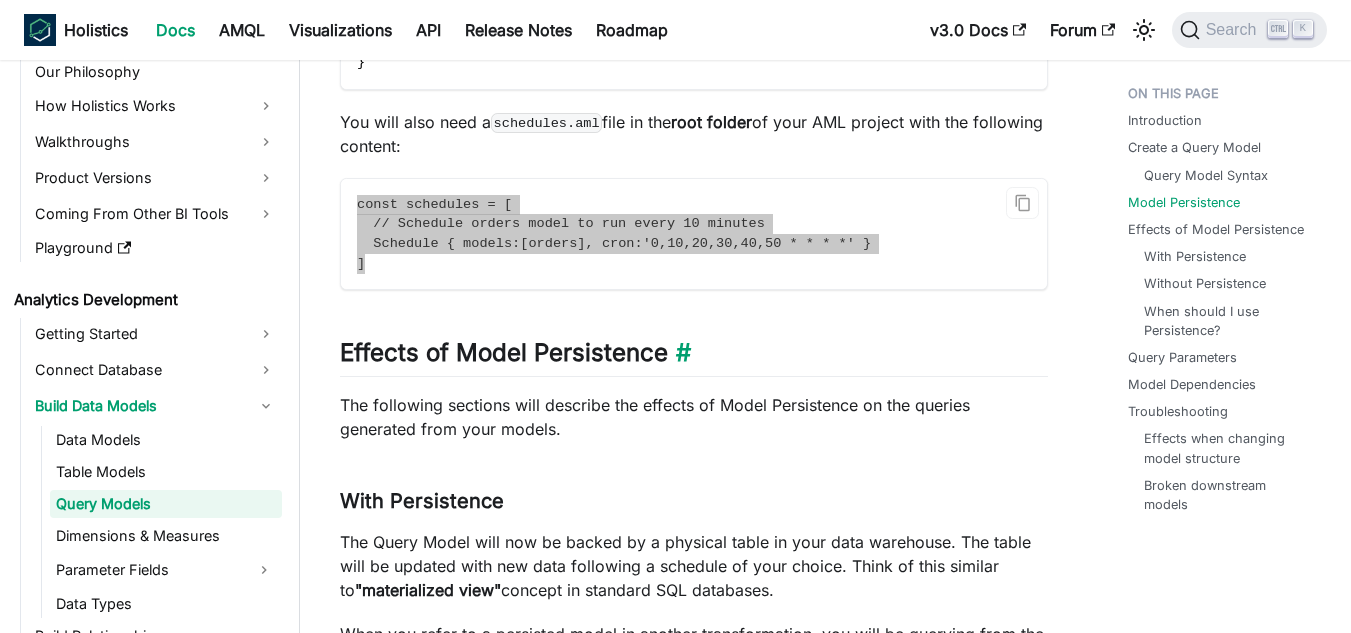 scroll, scrollTop: 3900, scrollLeft: 0, axis: vertical 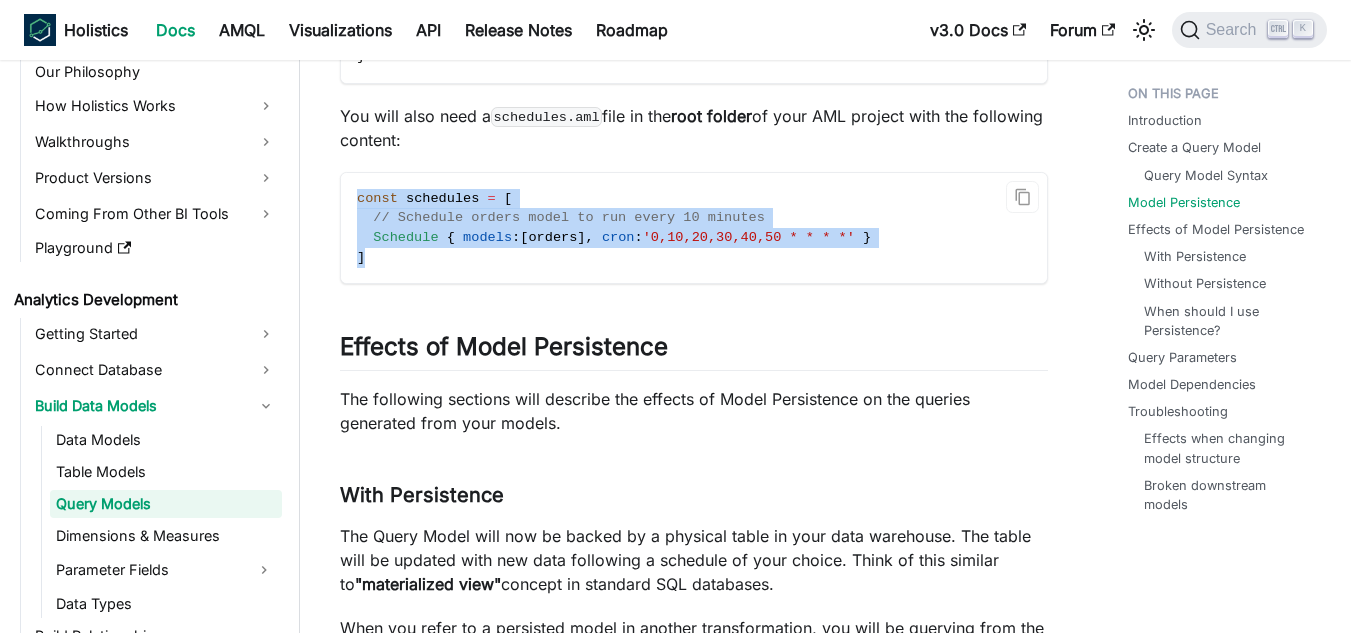 click on "const   schedules   =   [    // Schedule orders model to run every 10 minutes    Schedule   {   models :  [ orders ] ,   cron :  '0,10,20,30,40,50 * * * *'   } ]" at bounding box center [694, 228] 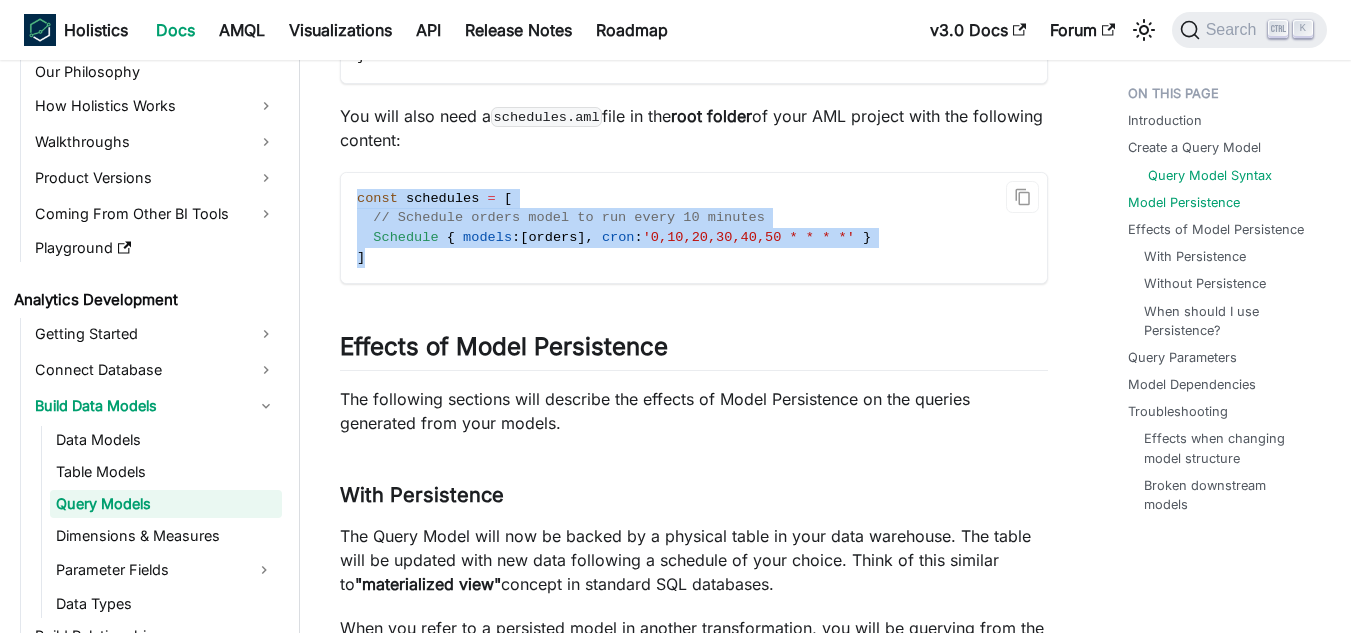 copy on "const   schedules   =   [    // Schedule orders model to run every 10 minutes    Schedule   {   models :  [ orders ] ,   cron :  '0,10,20,30,40,50 * * * *'   } ]" 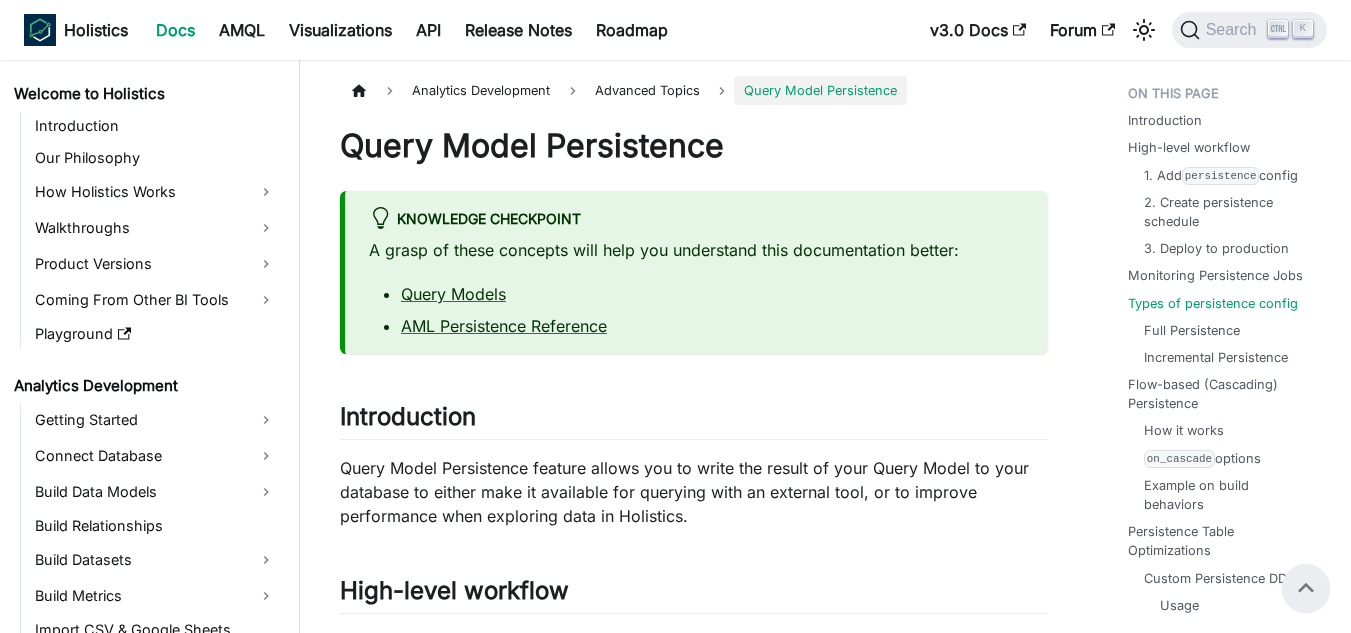 scroll, scrollTop: 3400, scrollLeft: 0, axis: vertical 